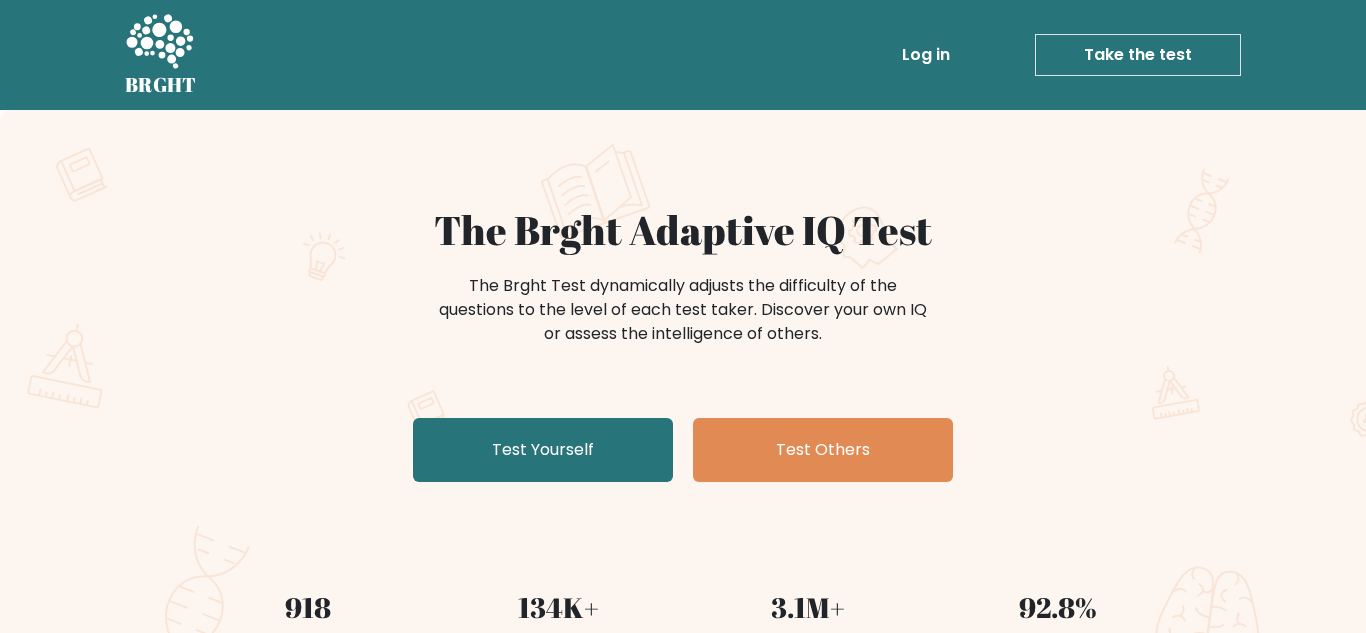 scroll, scrollTop: 0, scrollLeft: 0, axis: both 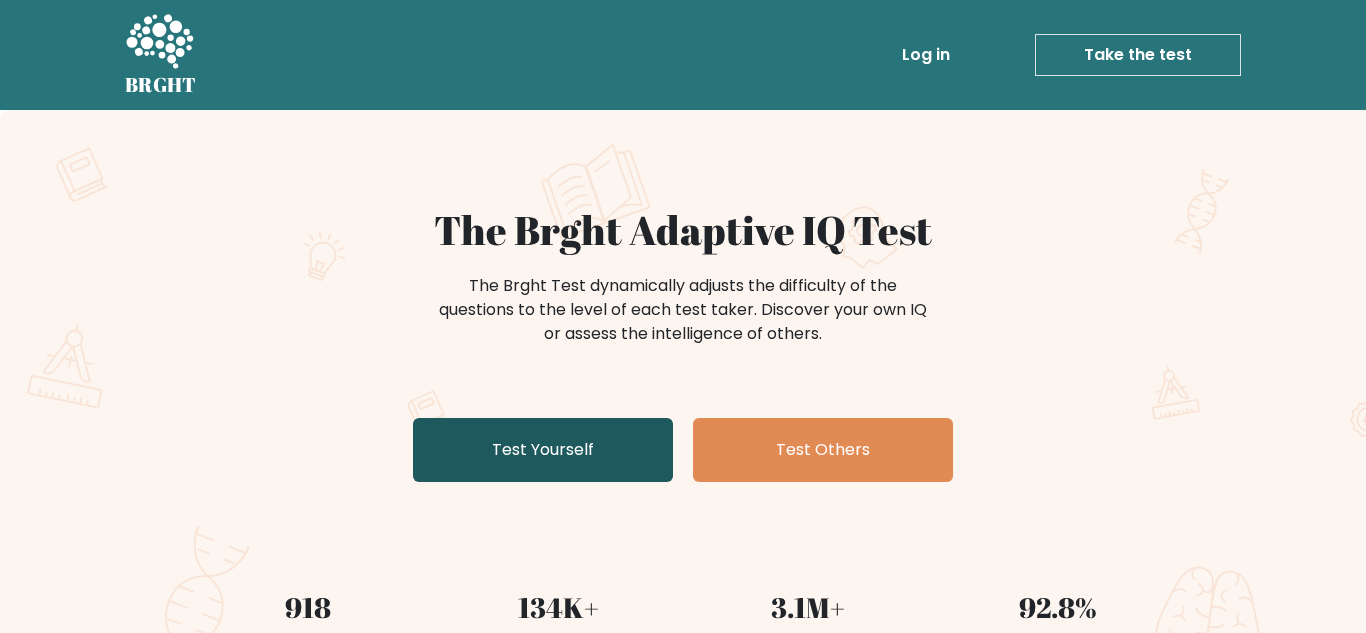 click on "Test Yourself" at bounding box center (543, 450) 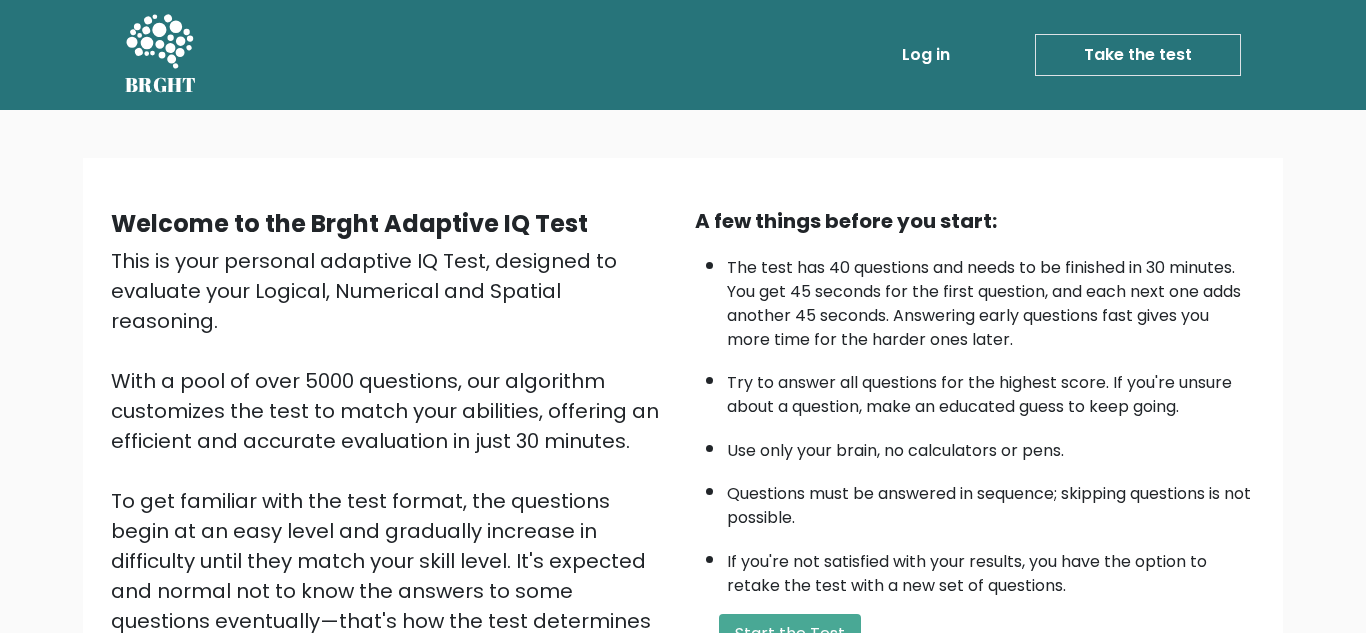 scroll, scrollTop: 0, scrollLeft: 0, axis: both 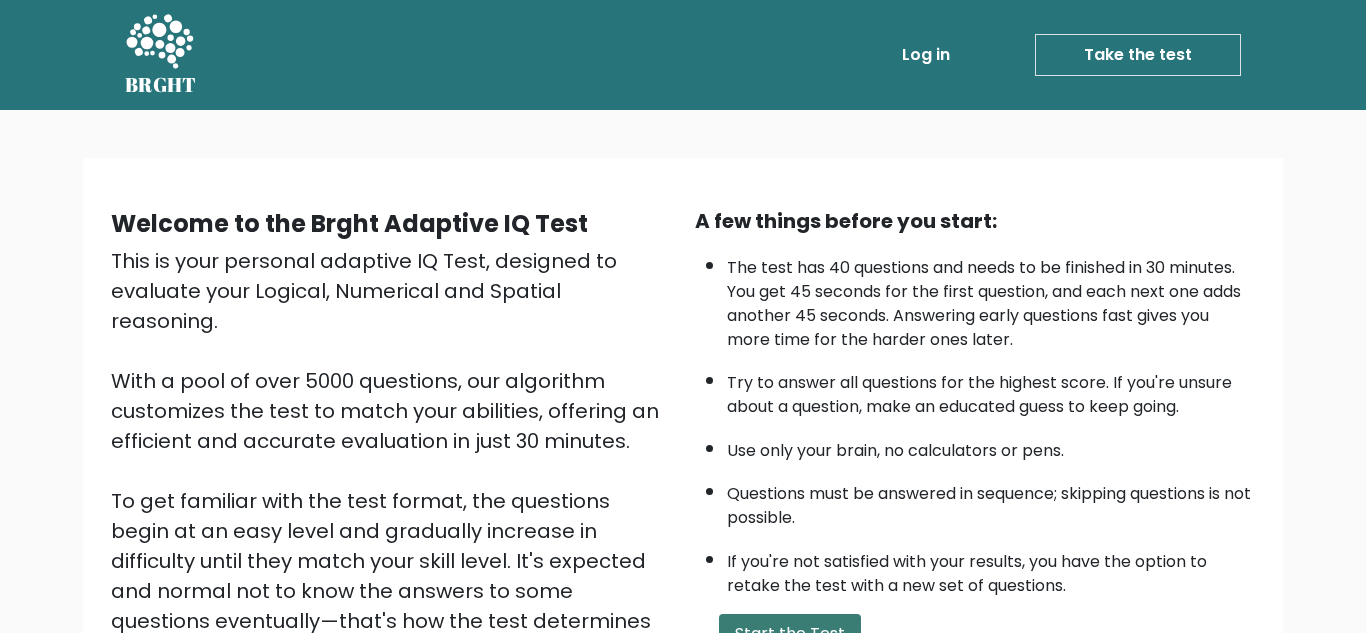 click on "Start the Test" at bounding box center (790, 634) 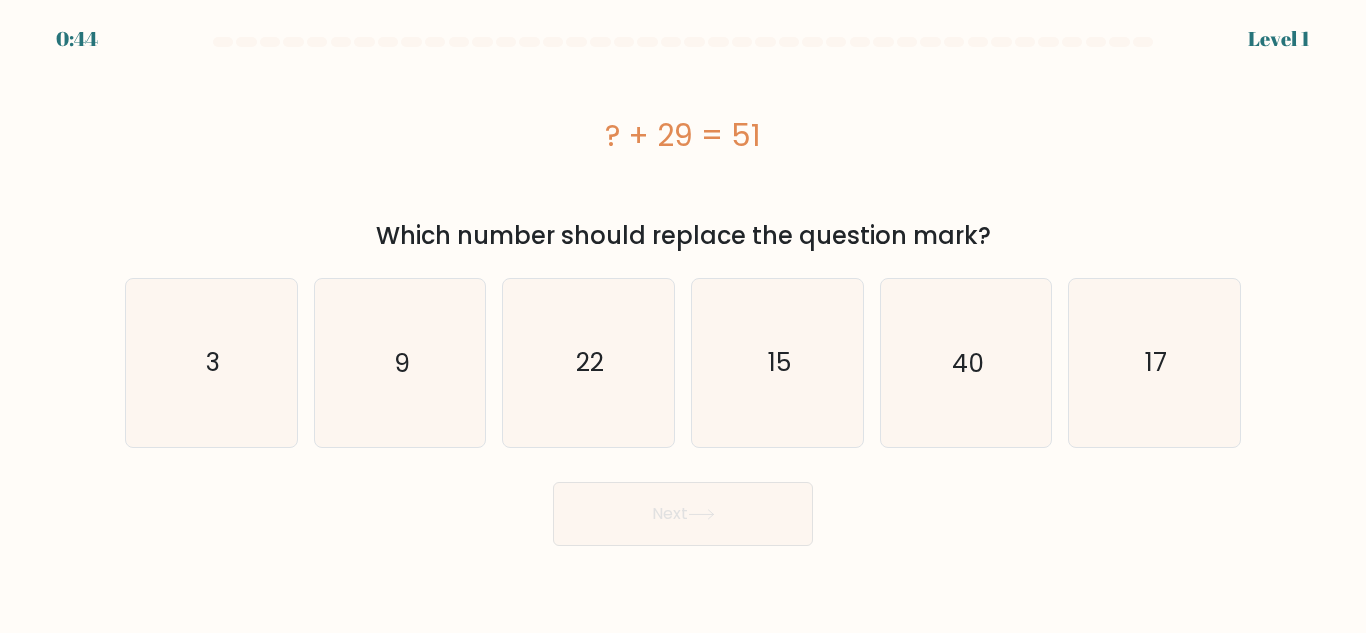scroll, scrollTop: 0, scrollLeft: 0, axis: both 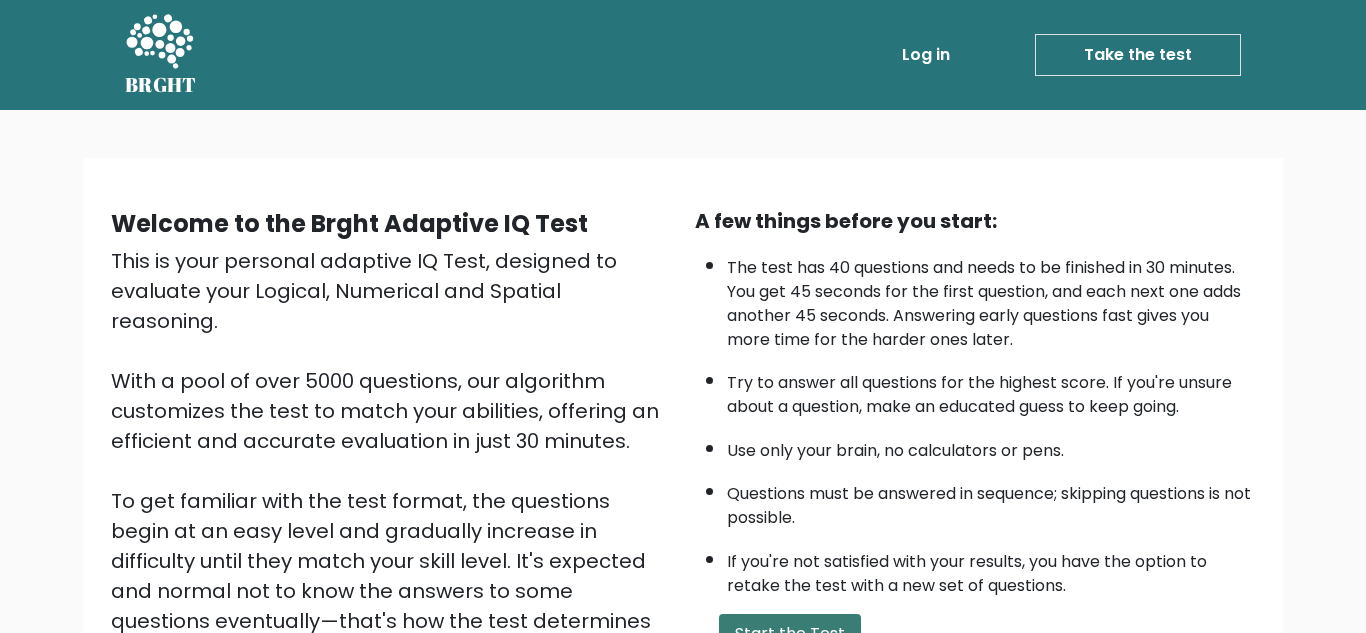 click on "Start the Test" at bounding box center [790, 634] 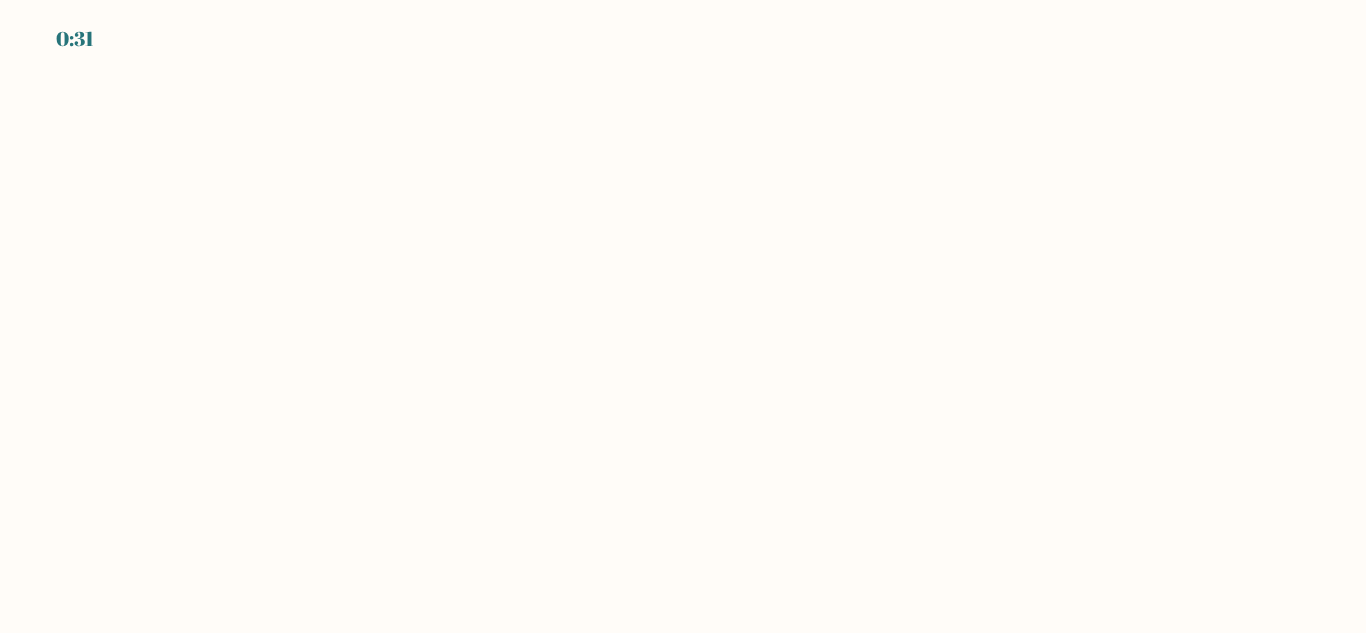 scroll, scrollTop: 0, scrollLeft: 0, axis: both 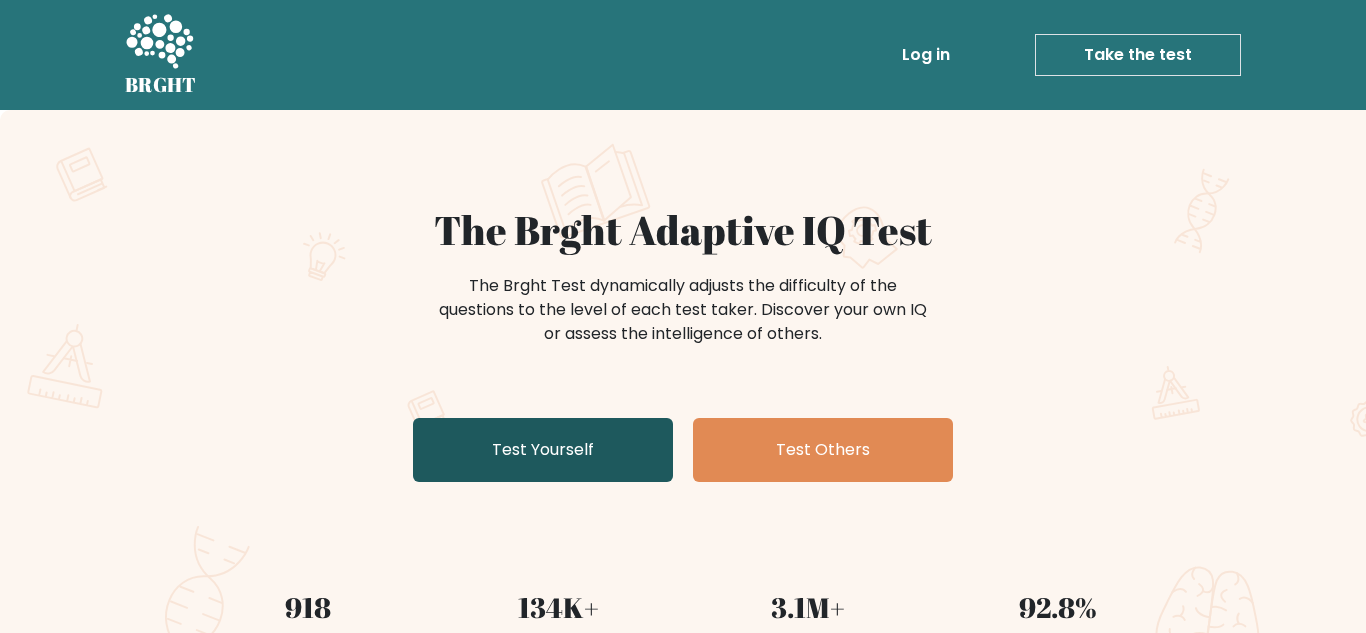 click on "Test Yourself" at bounding box center (543, 450) 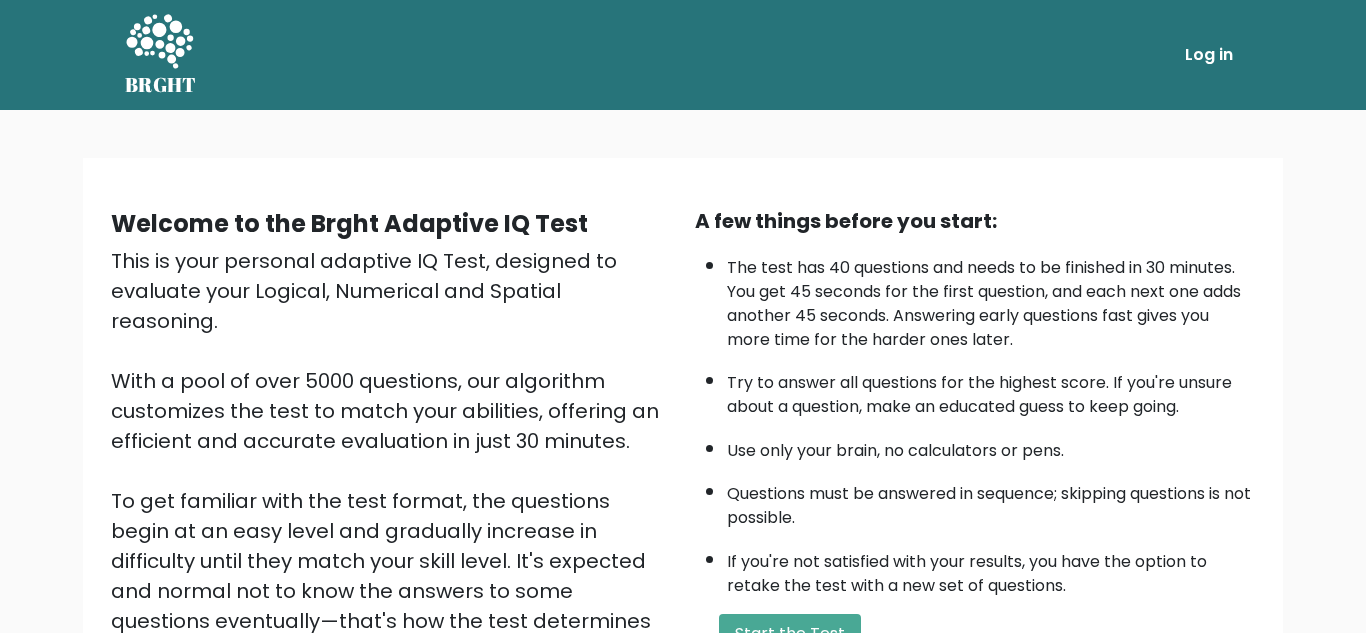 scroll, scrollTop: 0, scrollLeft: 0, axis: both 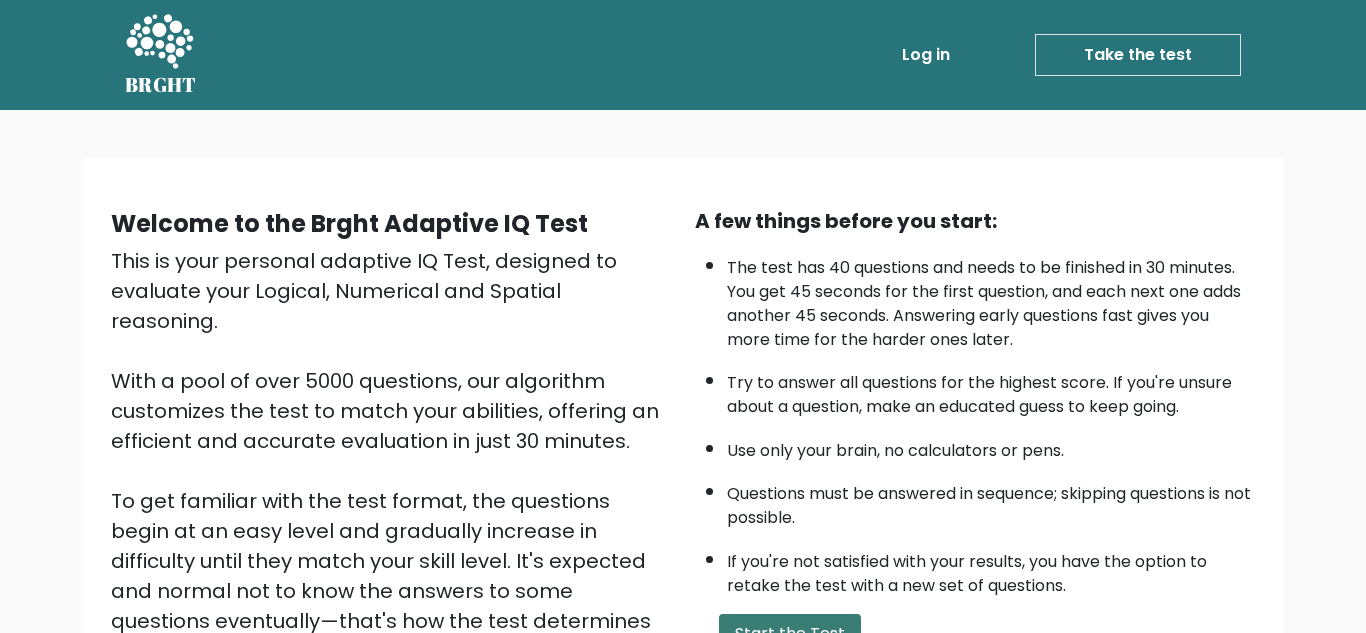 click on "Start the Test" at bounding box center (790, 634) 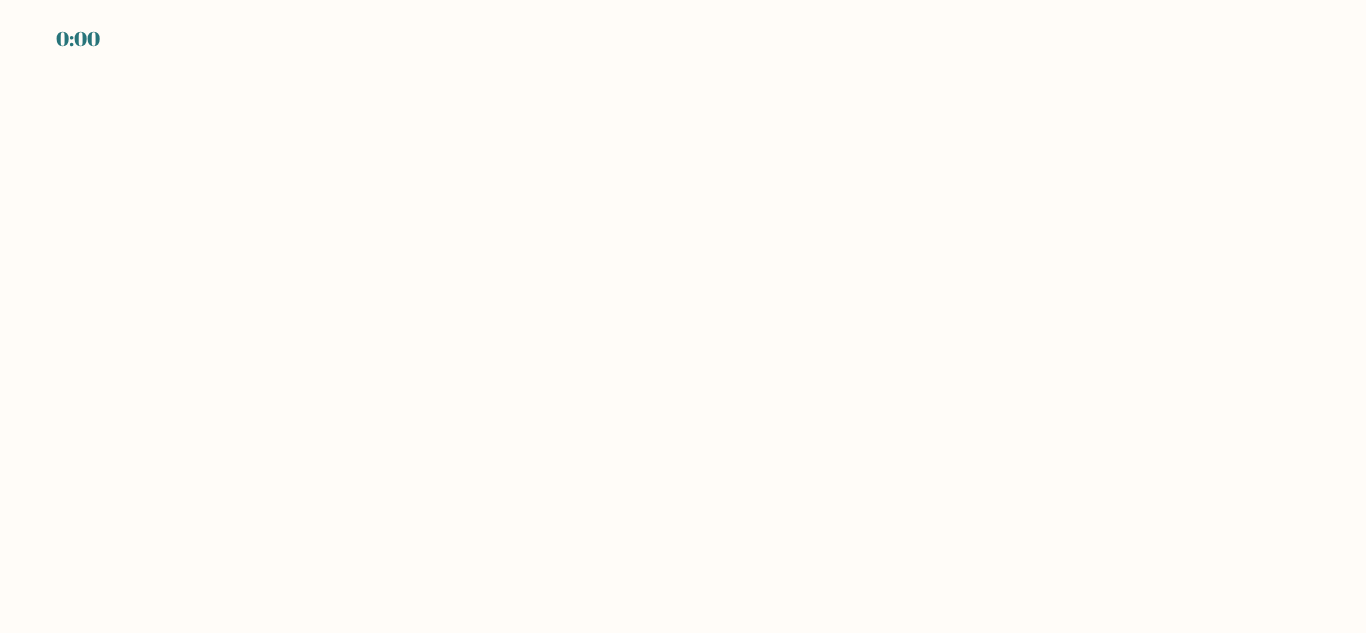 scroll, scrollTop: 0, scrollLeft: 0, axis: both 